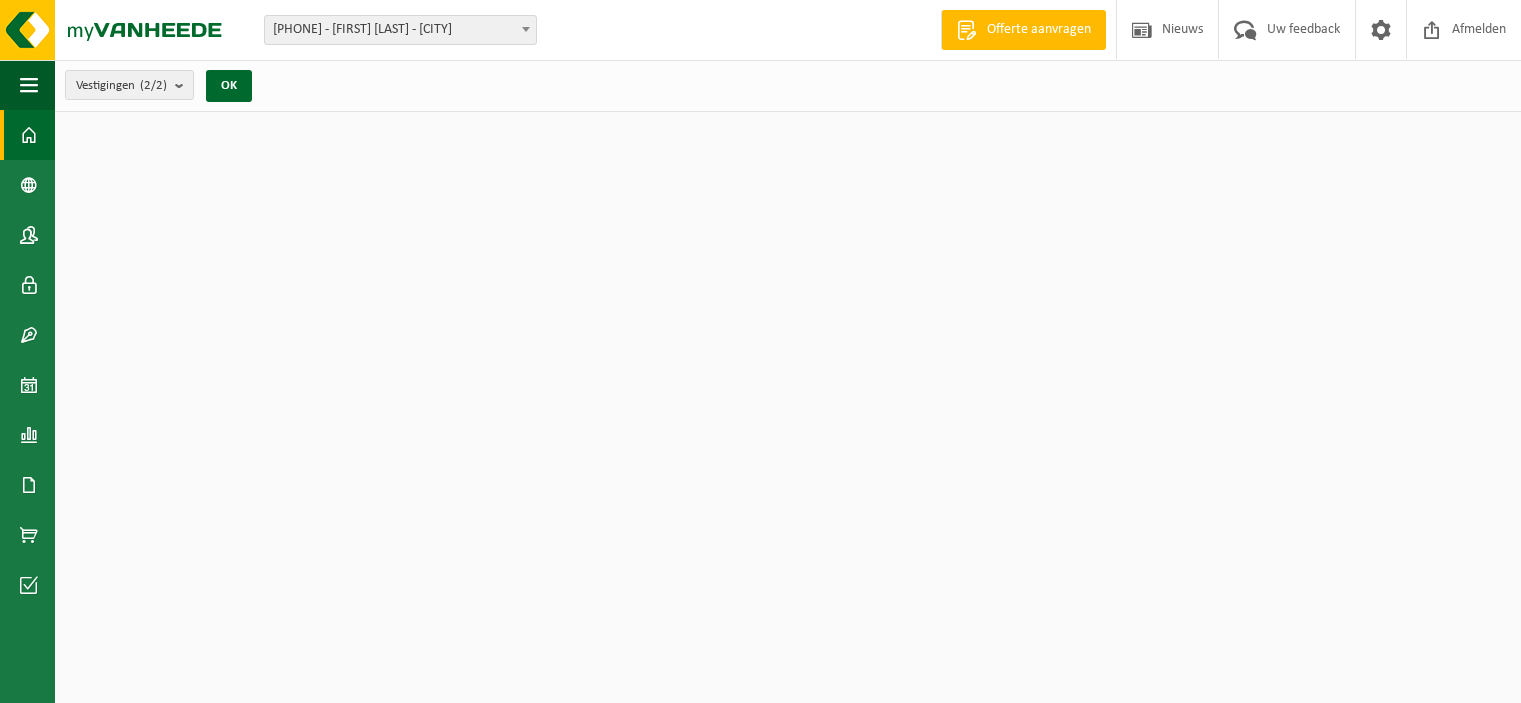 scroll, scrollTop: 0, scrollLeft: 0, axis: both 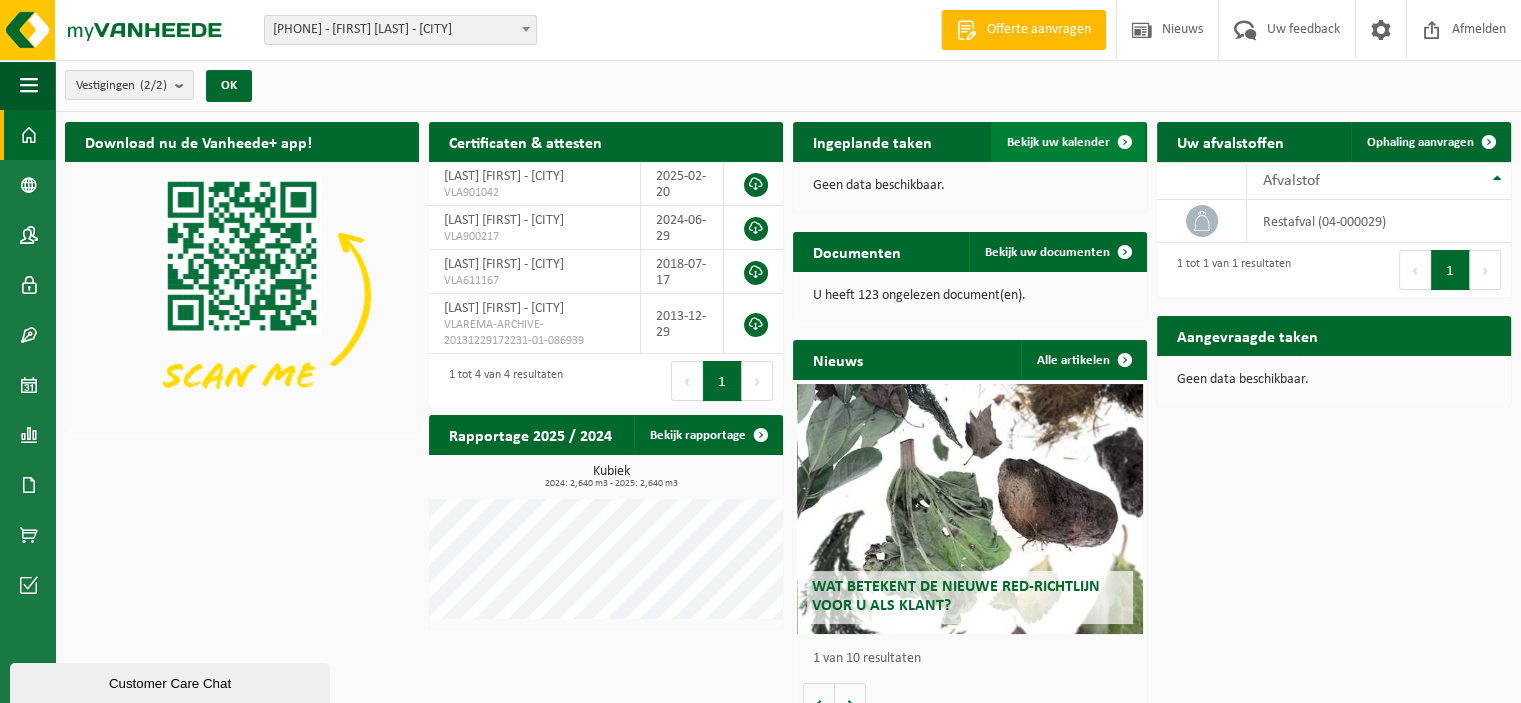 click on "Bekijk uw kalender" at bounding box center (1058, 142) 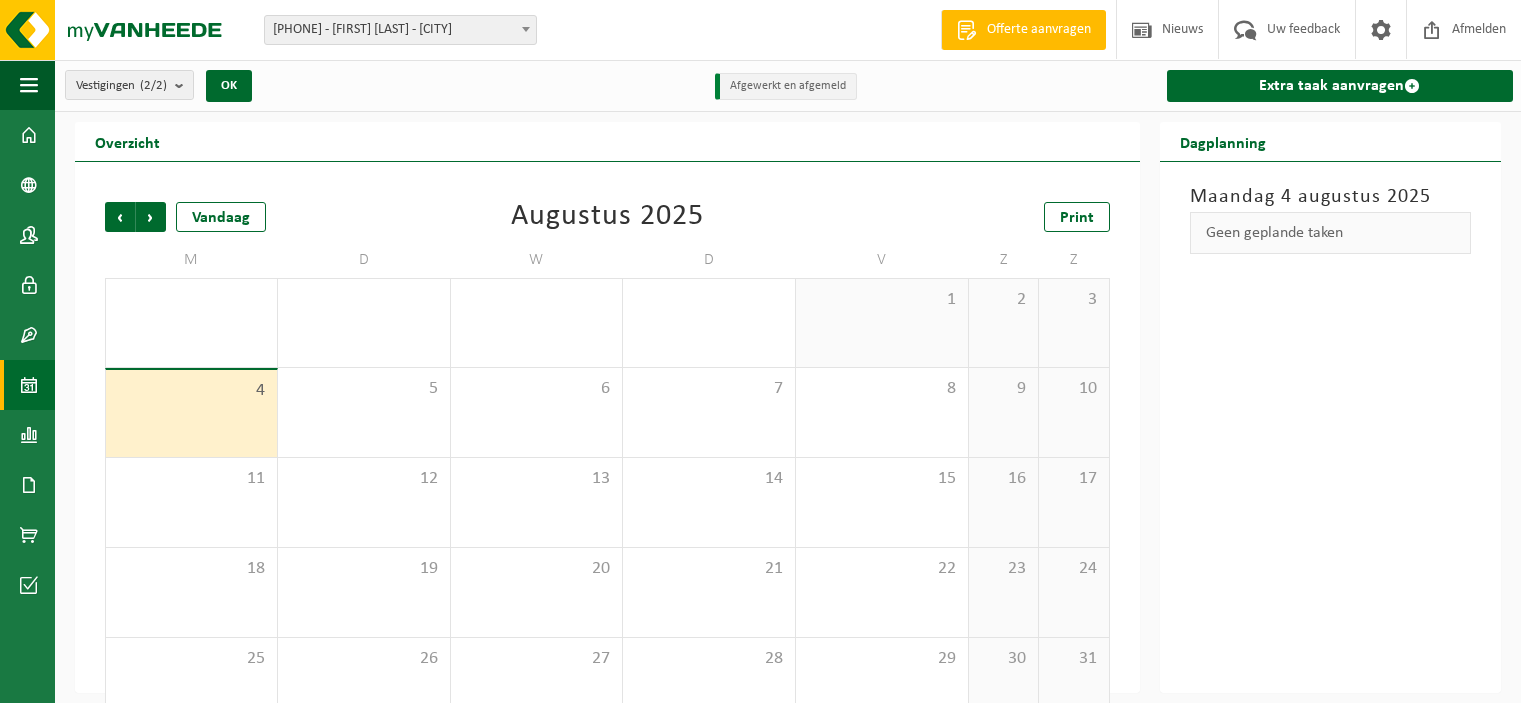 scroll, scrollTop: 0, scrollLeft: 0, axis: both 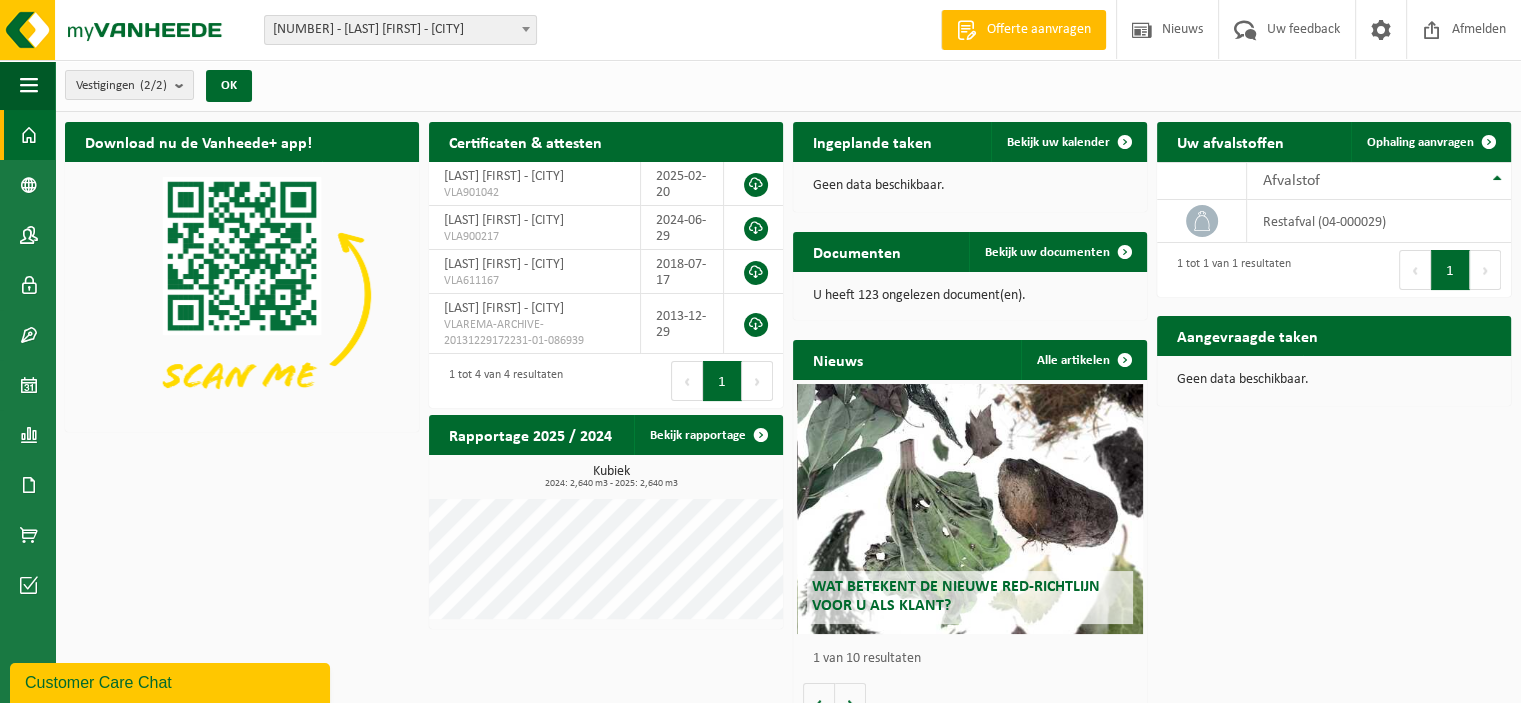 click on "1" at bounding box center [1450, 270] 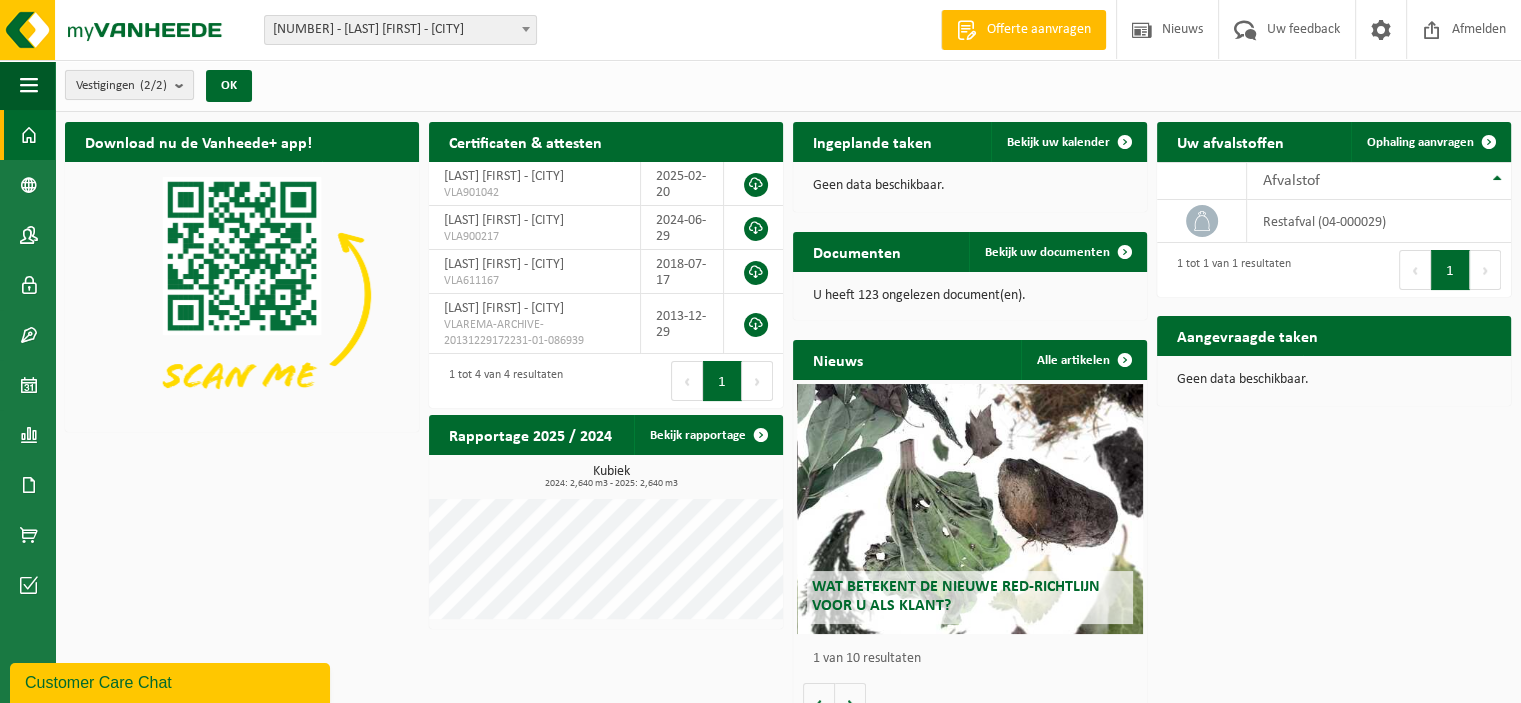 click at bounding box center (184, 85) 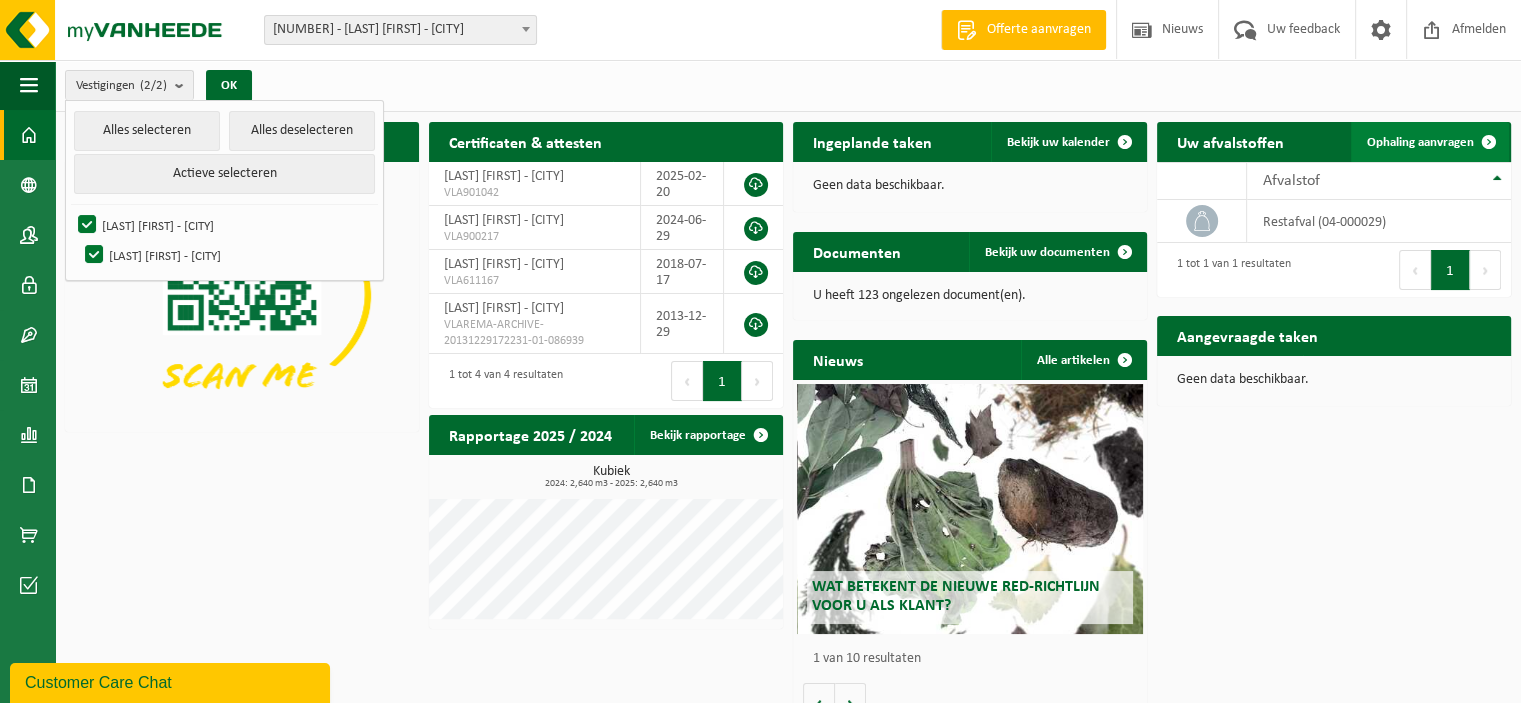 click on "Ophaling aanvragen" at bounding box center (1420, 142) 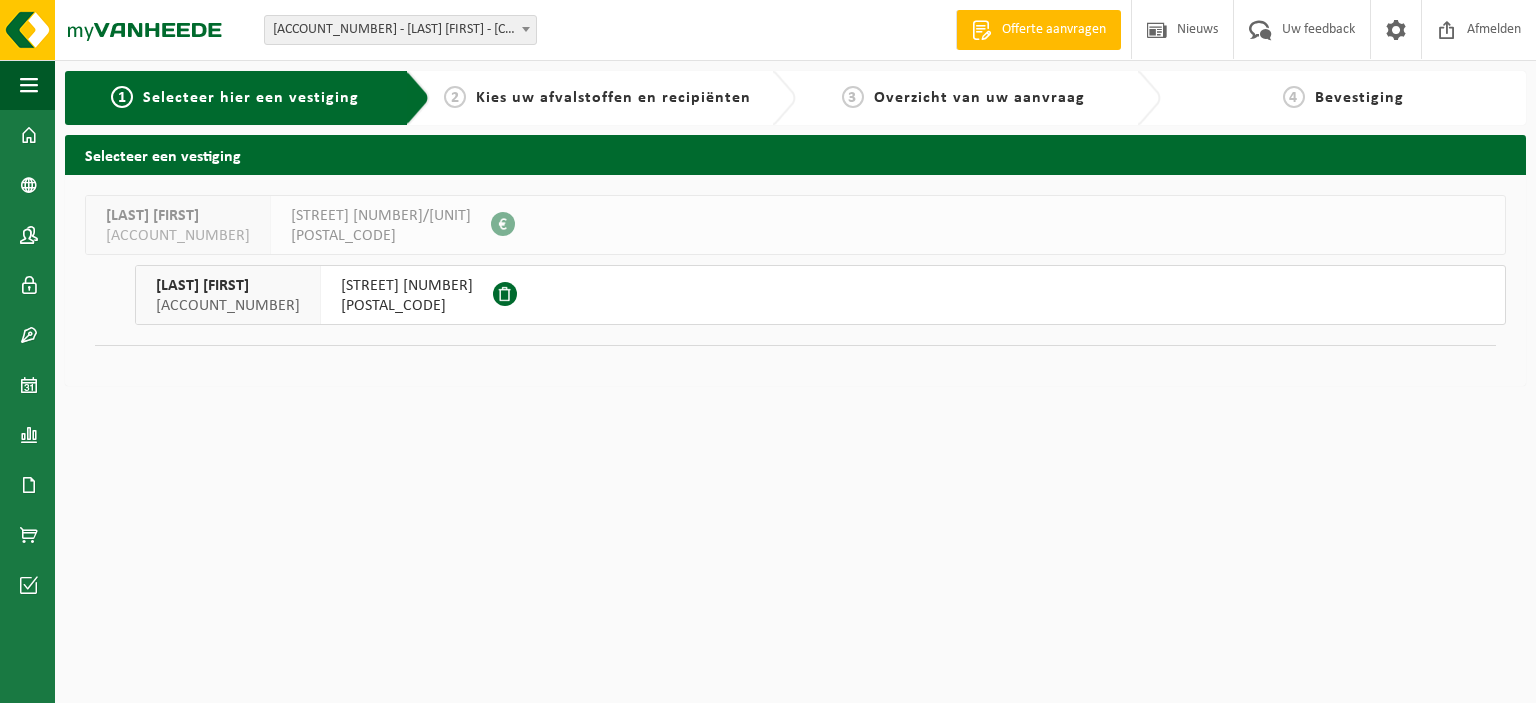 scroll, scrollTop: 0, scrollLeft: 0, axis: both 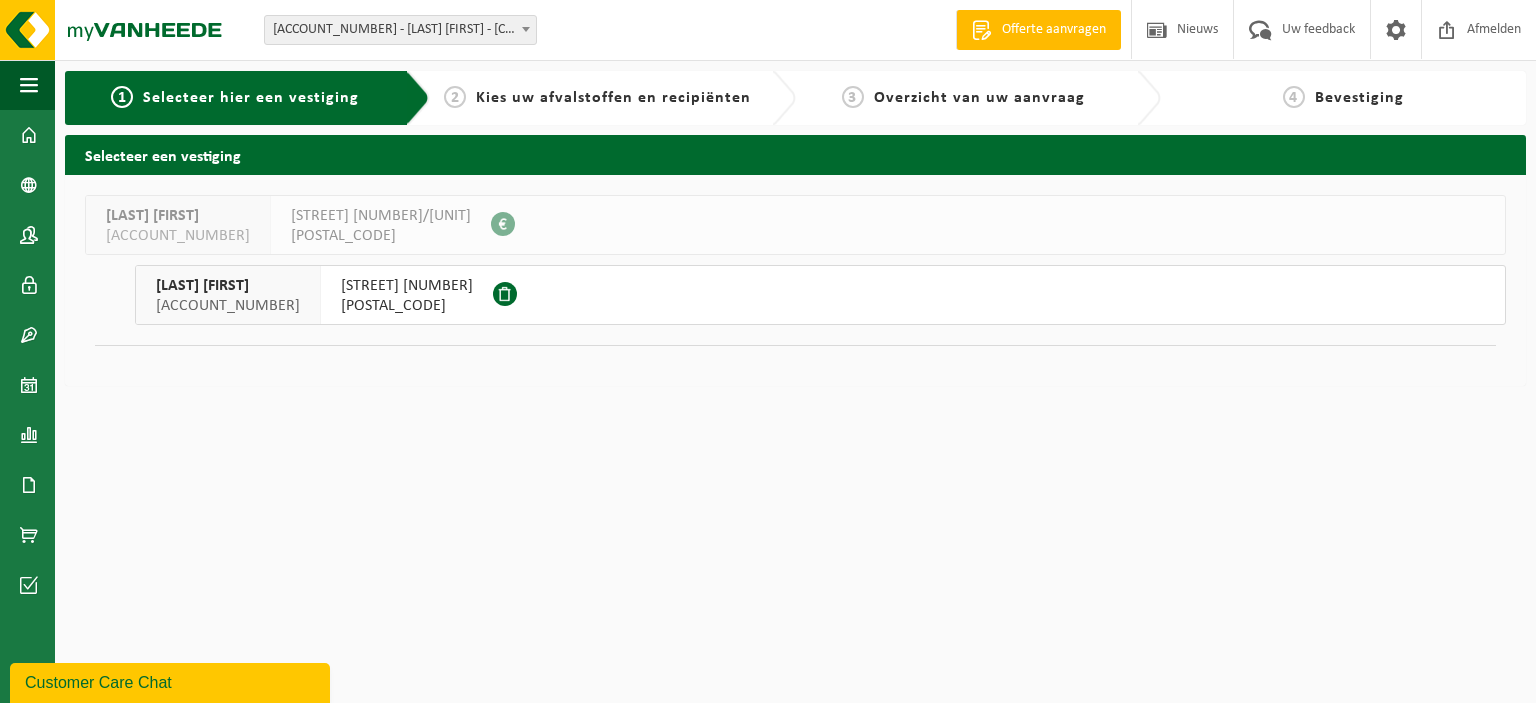 drag, startPoint x: 147, startPoint y: 283, endPoint x: 396, endPoint y: 315, distance: 251.0478 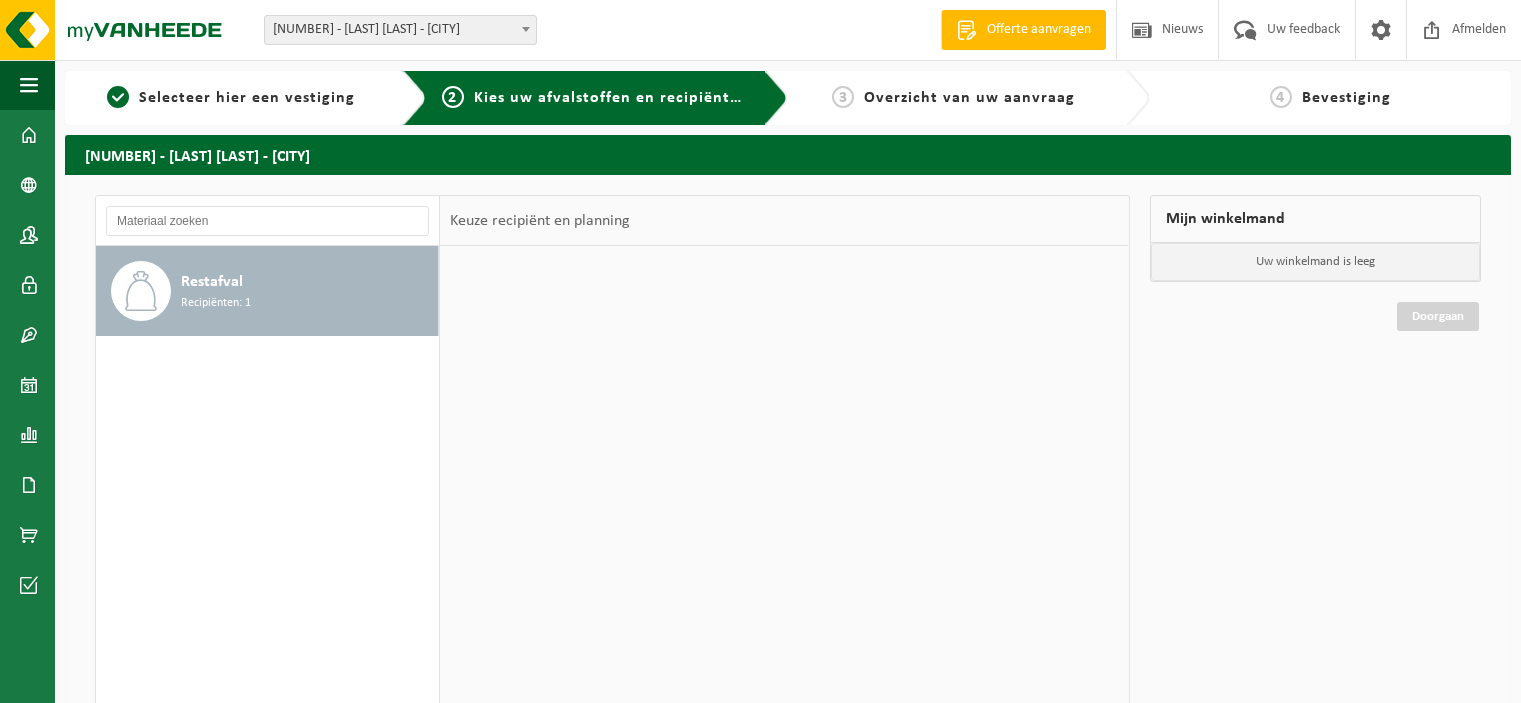 scroll, scrollTop: 0, scrollLeft: 0, axis: both 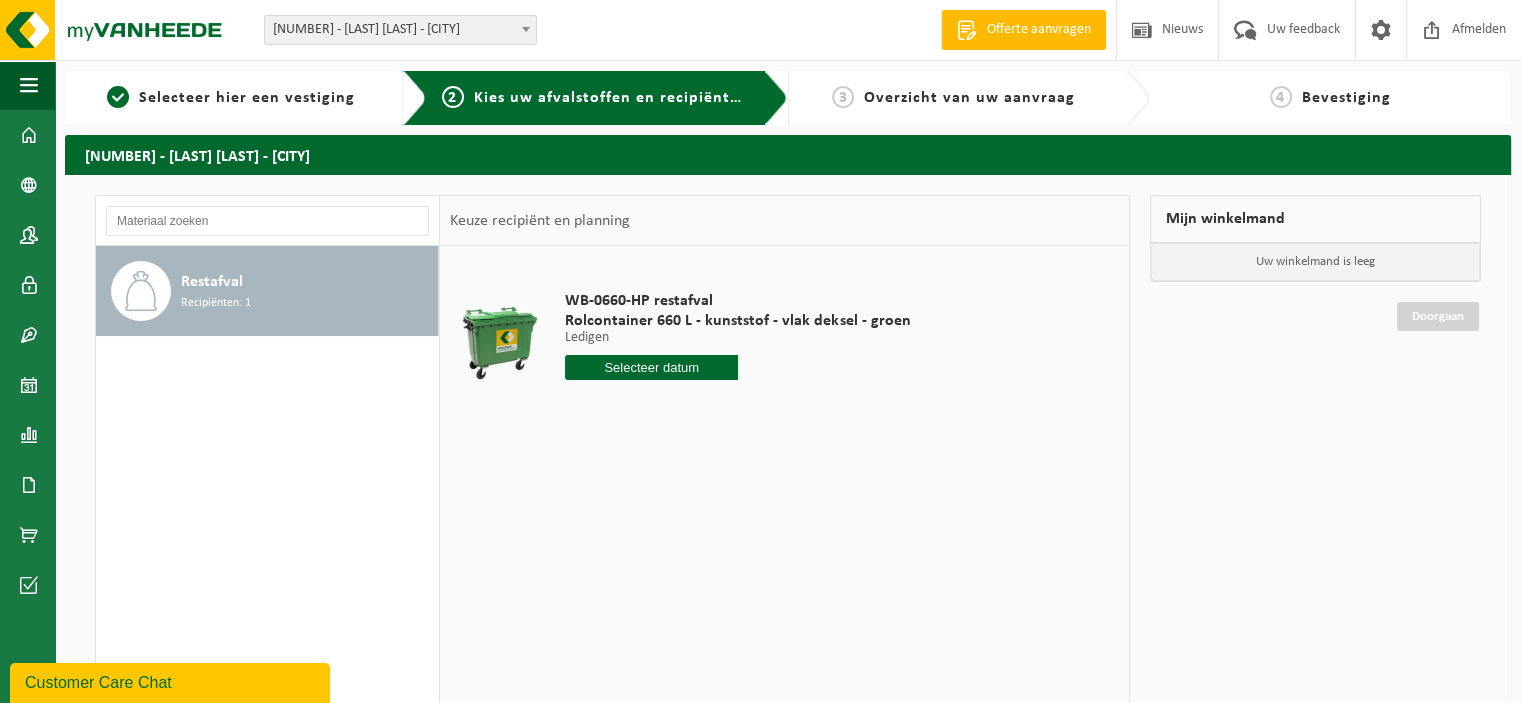 click on "Restafval   Recipiënten: 1" at bounding box center (268, 546) 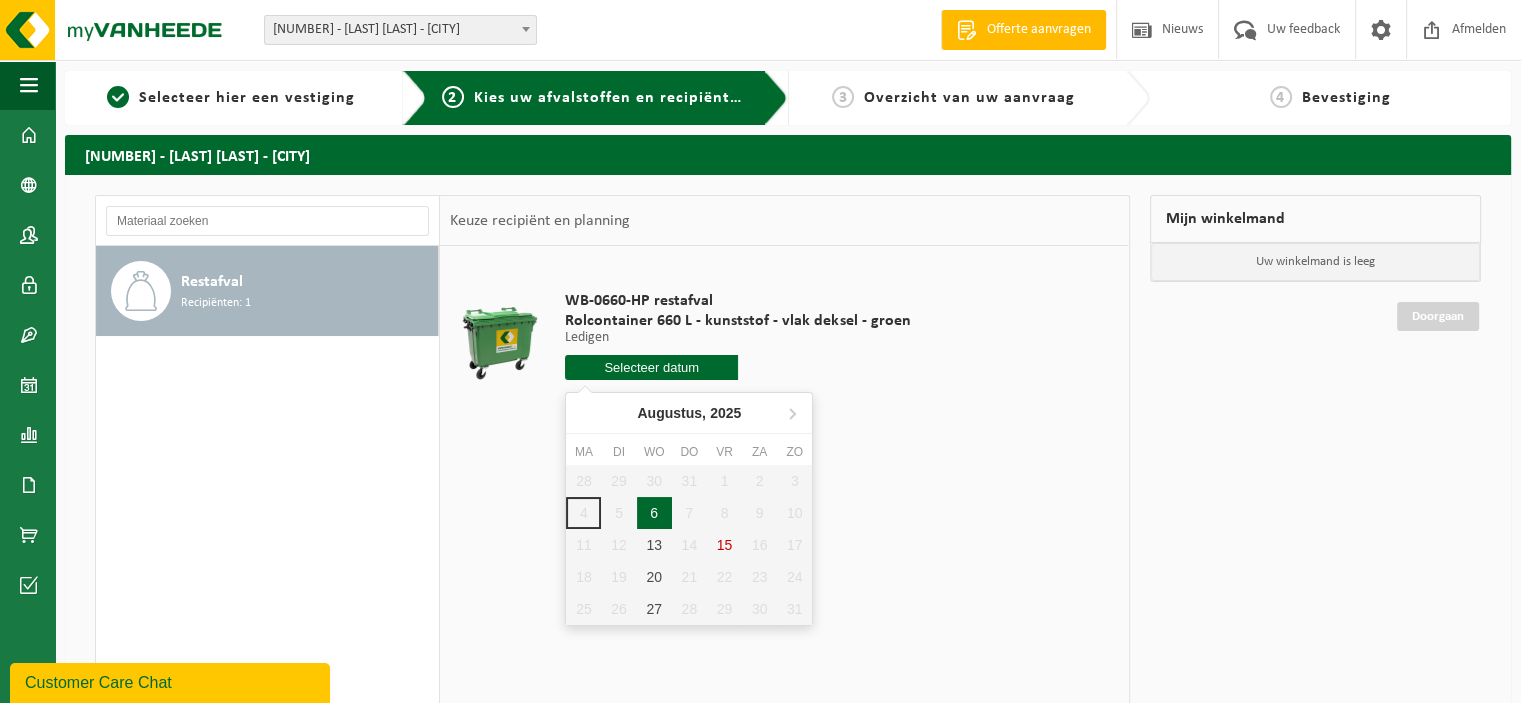 click on "6" at bounding box center [654, 513] 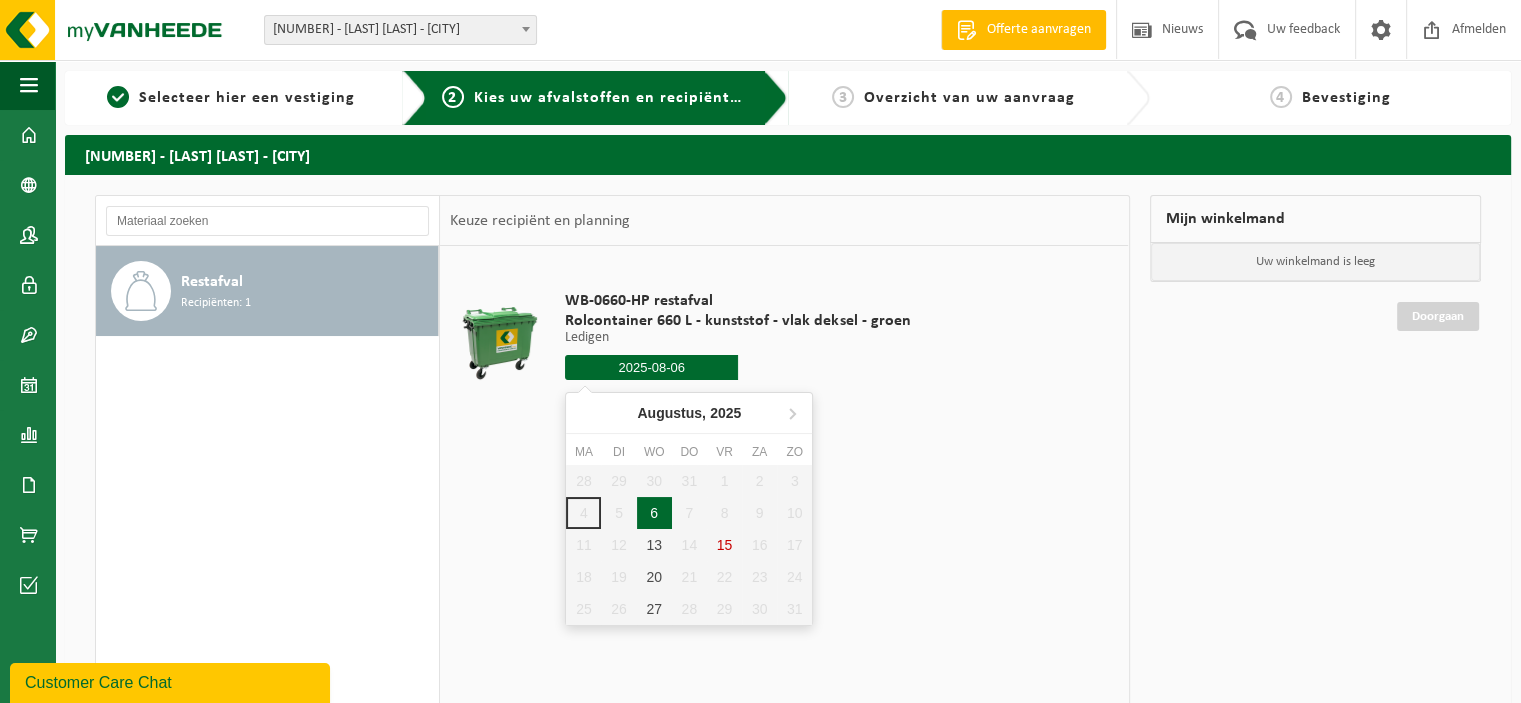 type on "Van 2025-08-06" 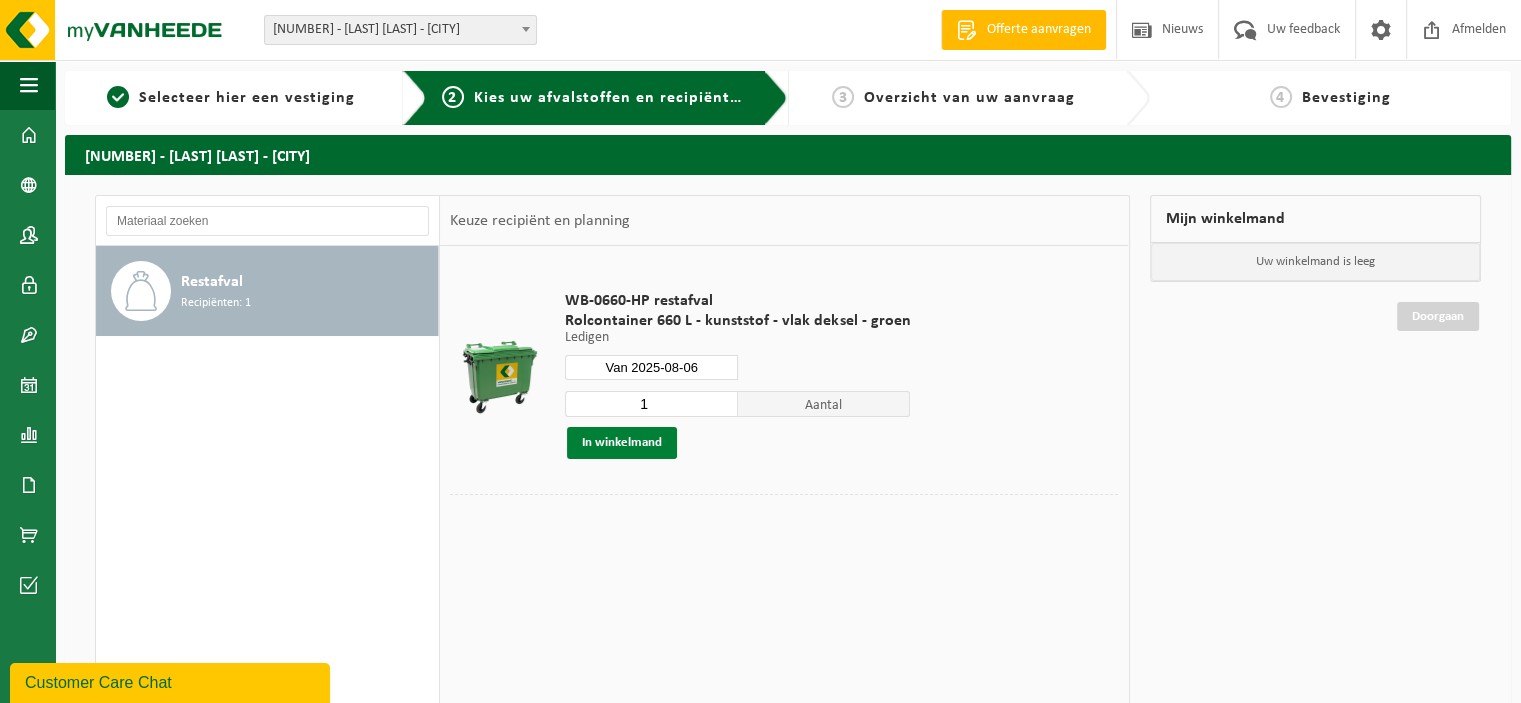 click on "In winkelmand" at bounding box center (622, 443) 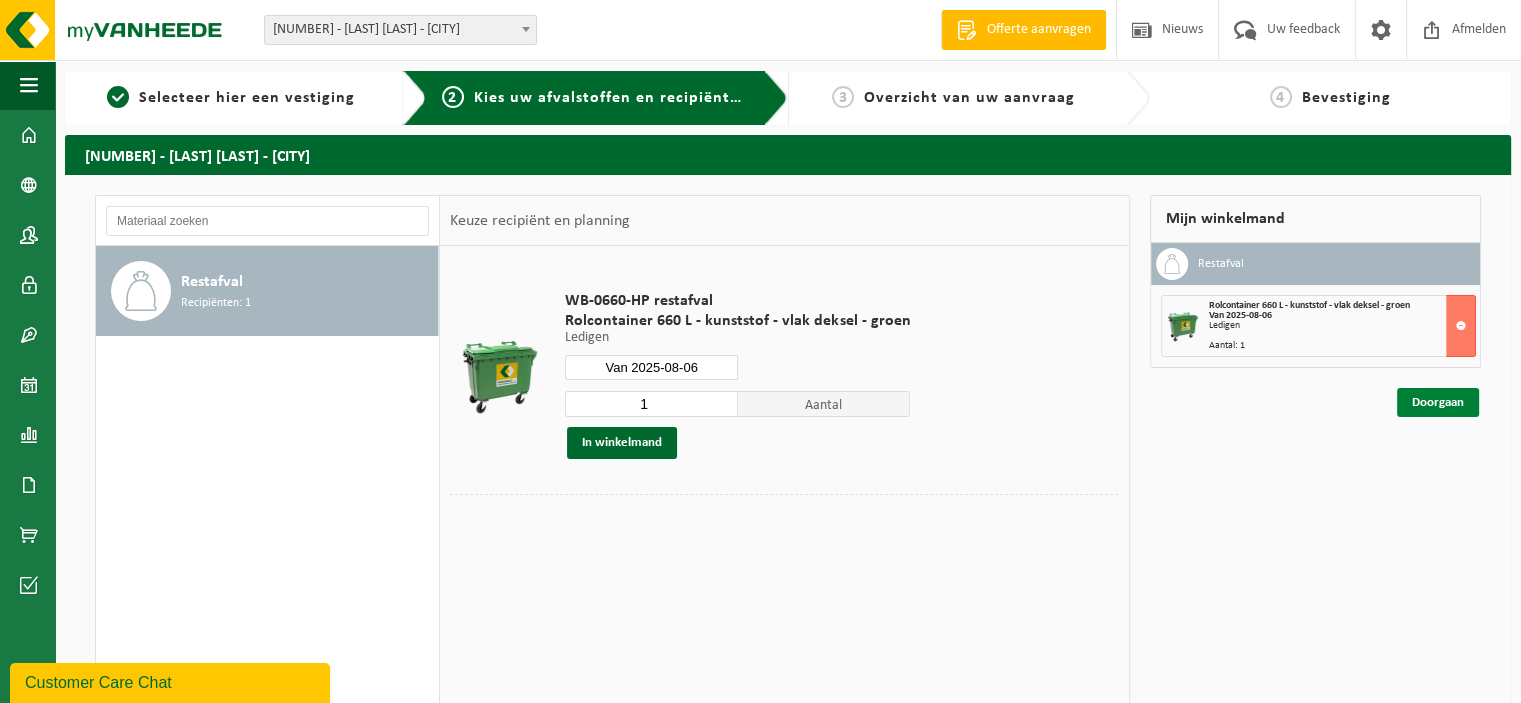 click on "Doorgaan" at bounding box center (1438, 402) 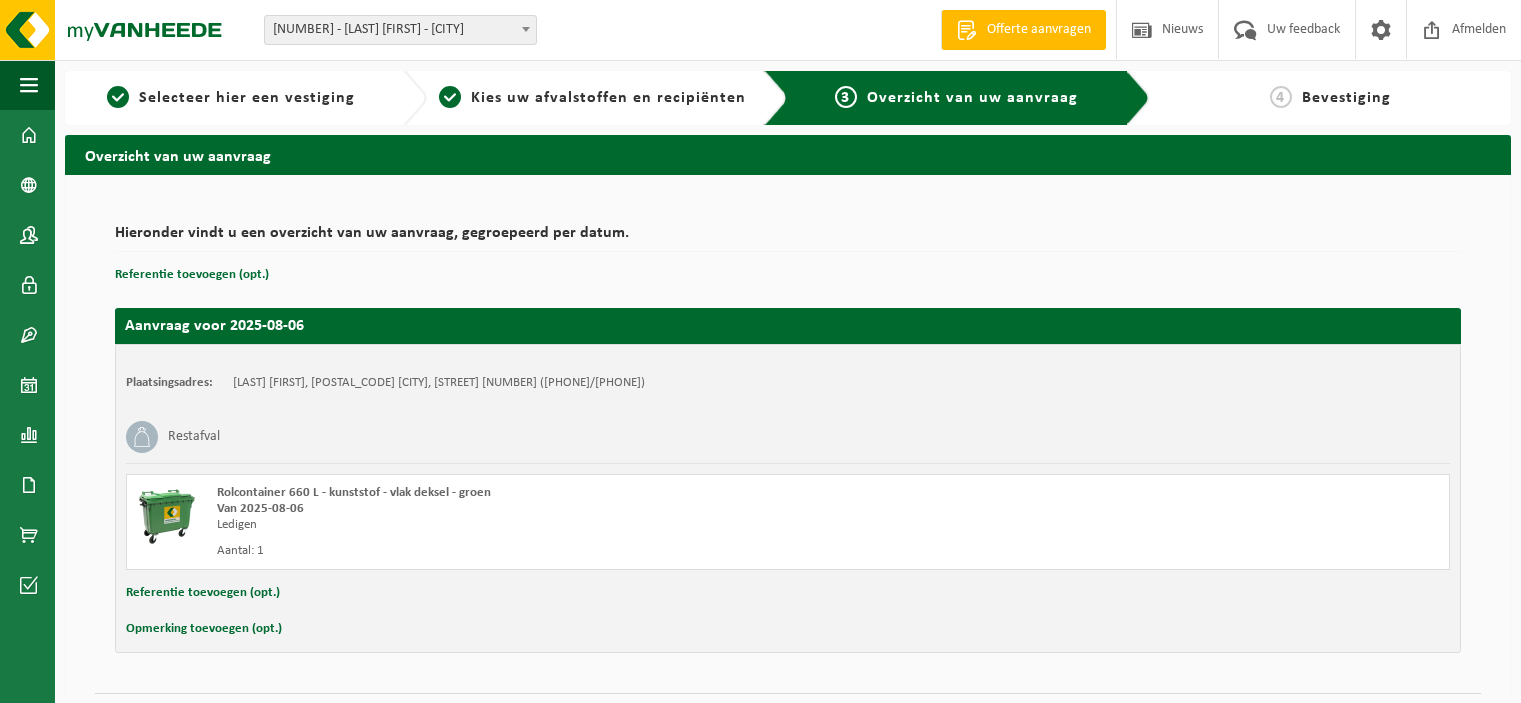 scroll, scrollTop: 0, scrollLeft: 0, axis: both 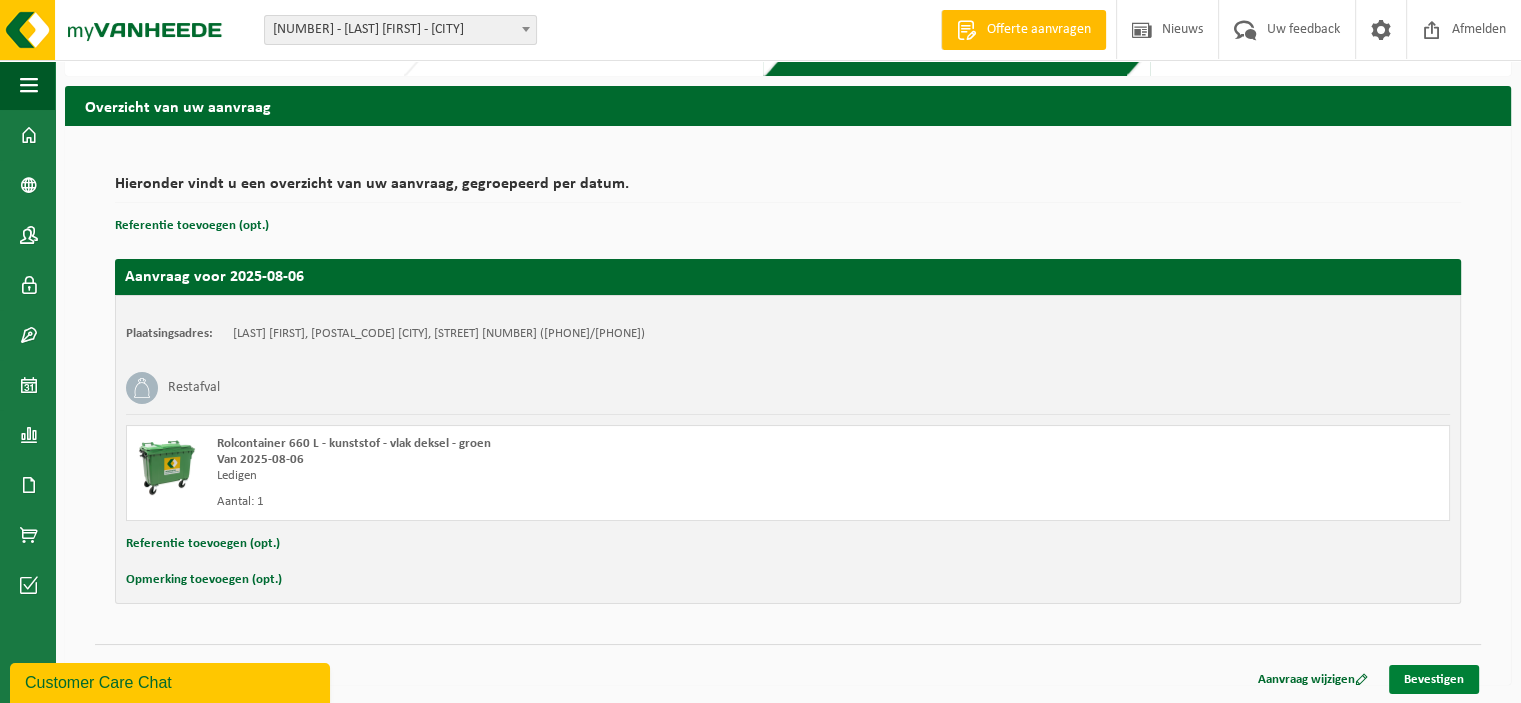 click on "Bevestigen" at bounding box center [1434, 679] 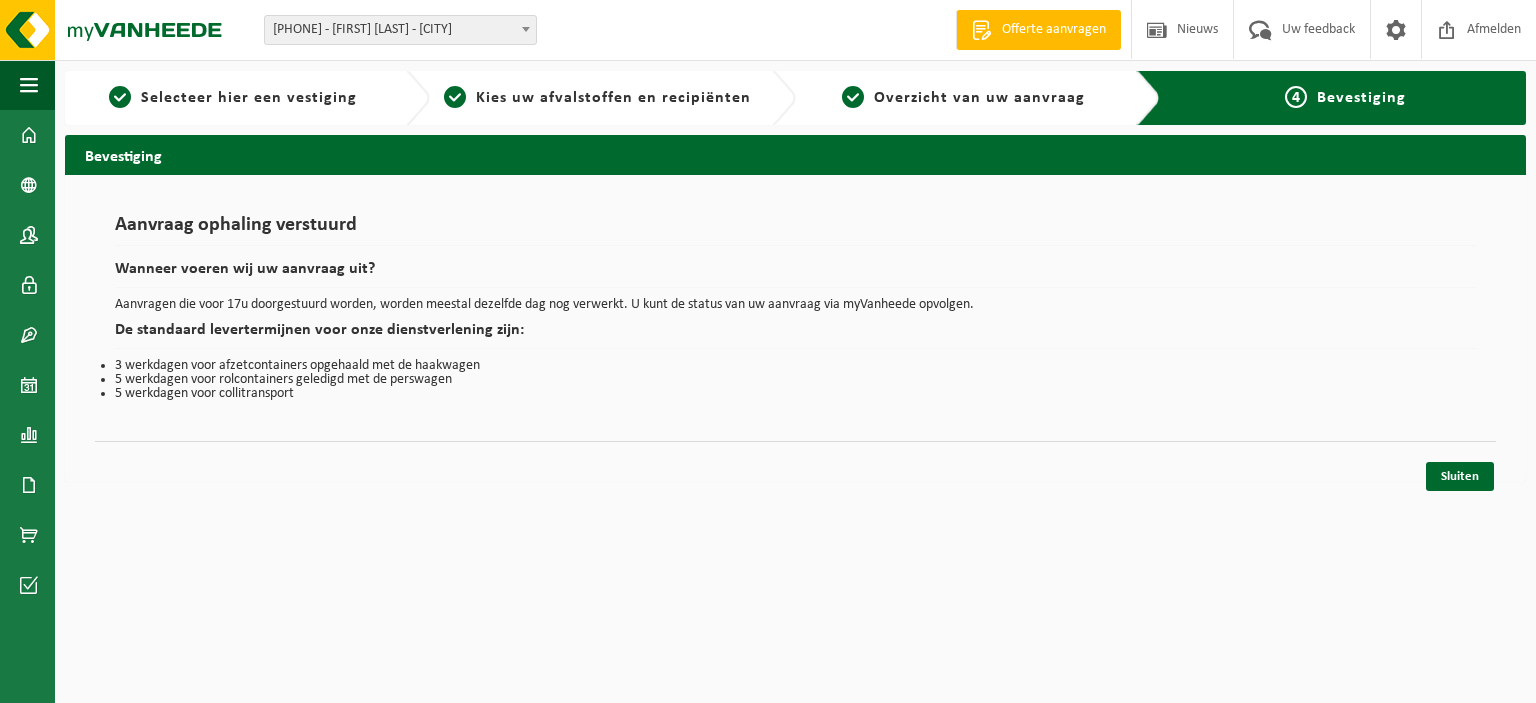 scroll, scrollTop: 0, scrollLeft: 0, axis: both 